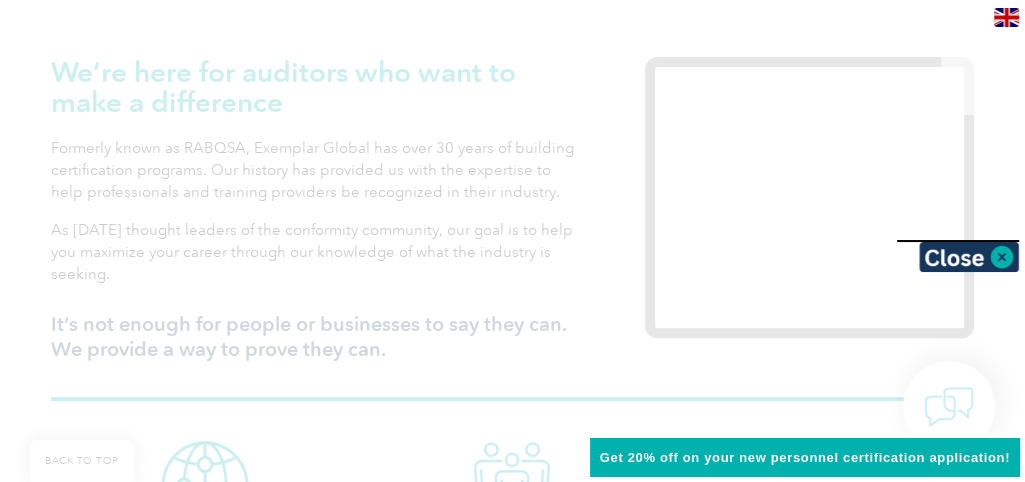 scroll, scrollTop: 535, scrollLeft: 0, axis: vertical 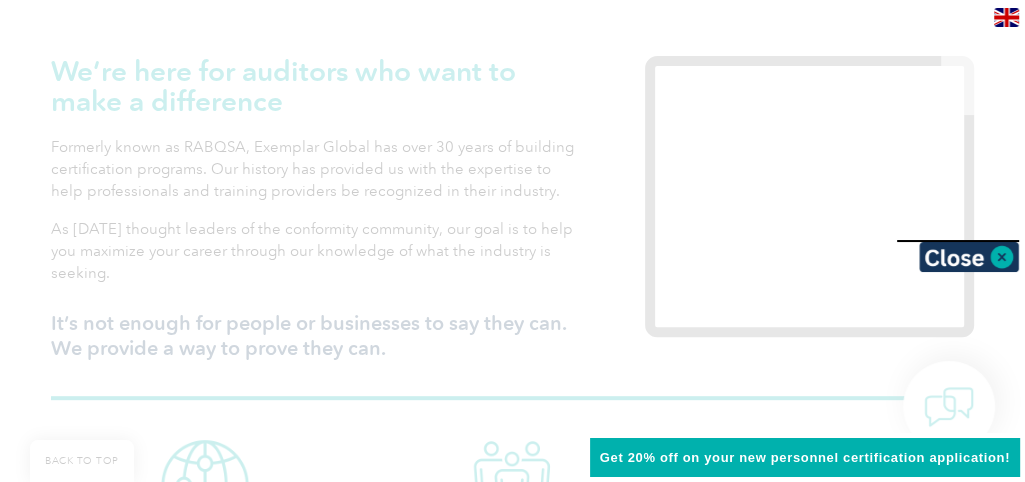 click at bounding box center [512, 241] 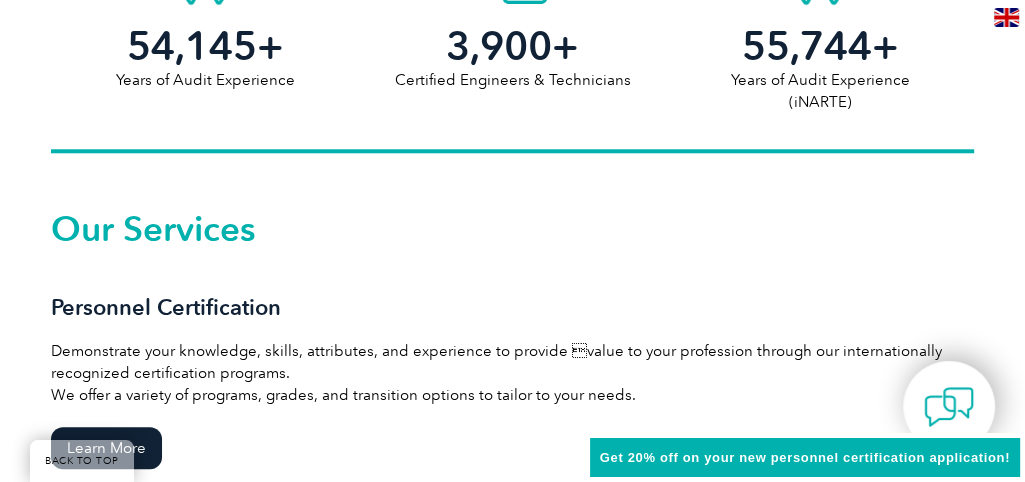 scroll, scrollTop: 1292, scrollLeft: 0, axis: vertical 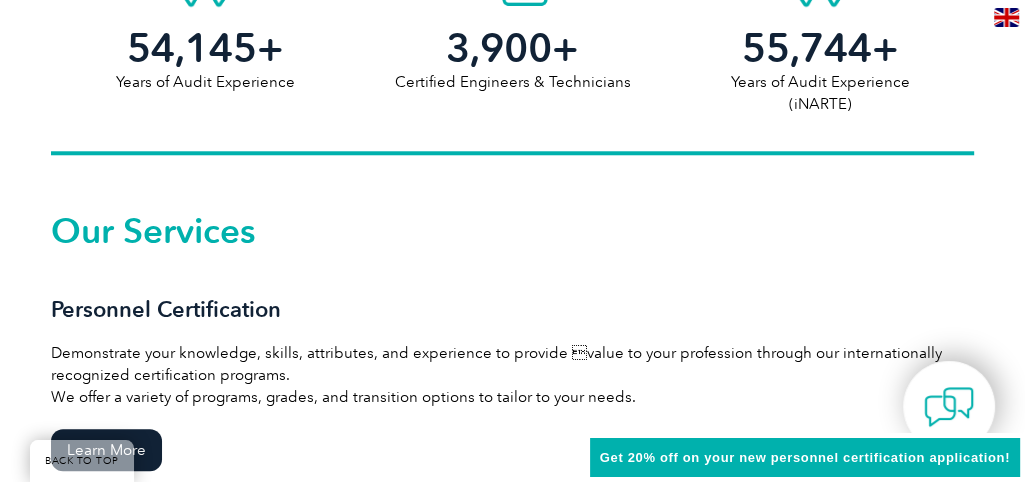 click on "Learn More" at bounding box center [106, 701] 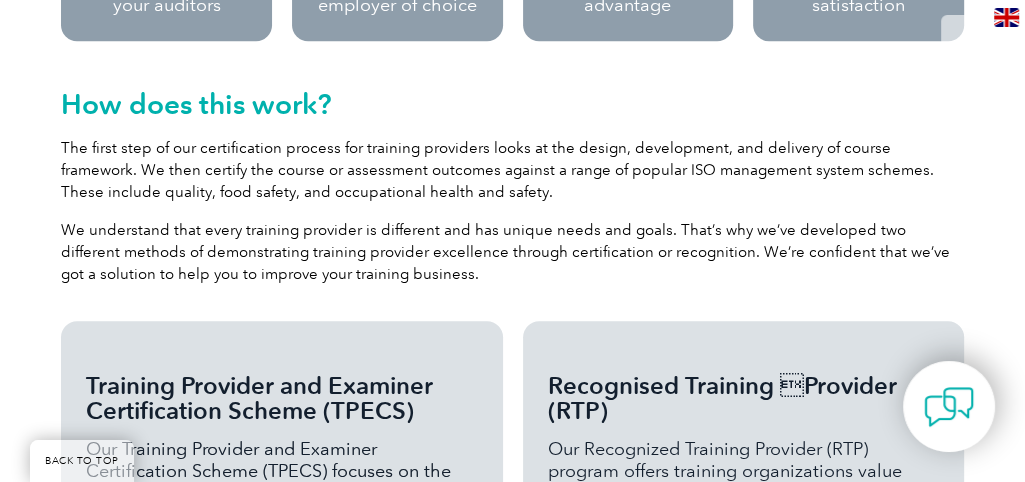 scroll, scrollTop: 1320, scrollLeft: 0, axis: vertical 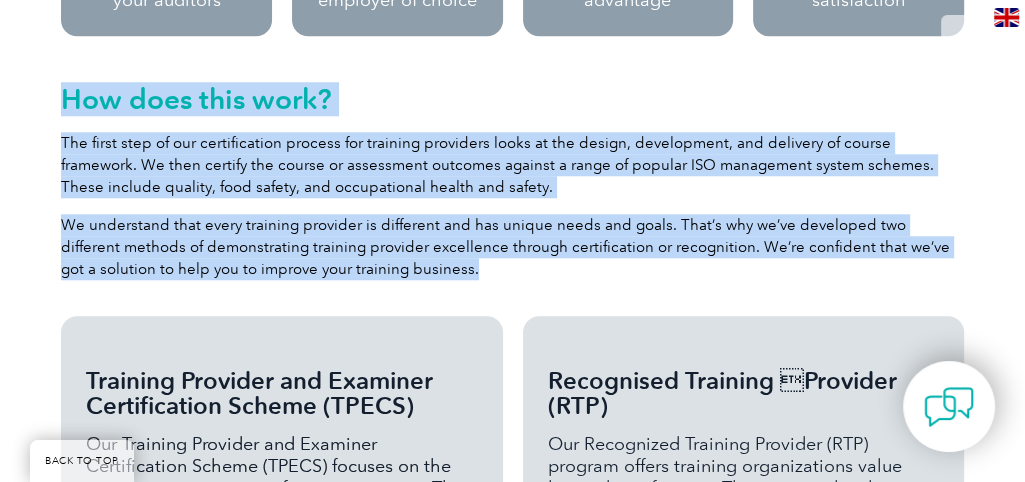 drag, startPoint x: 271, startPoint y: 248, endPoint x: 24, endPoint y: 69, distance: 305.041 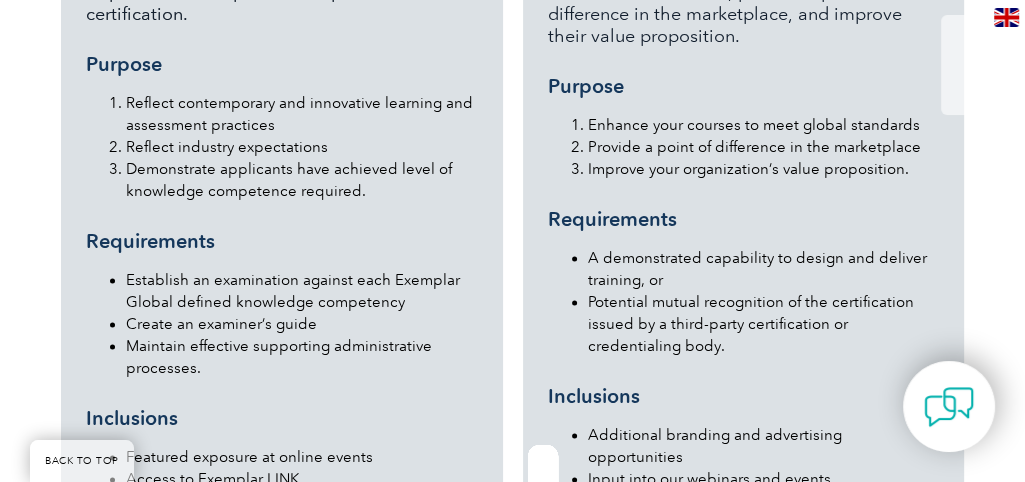 scroll, scrollTop: 1820, scrollLeft: 0, axis: vertical 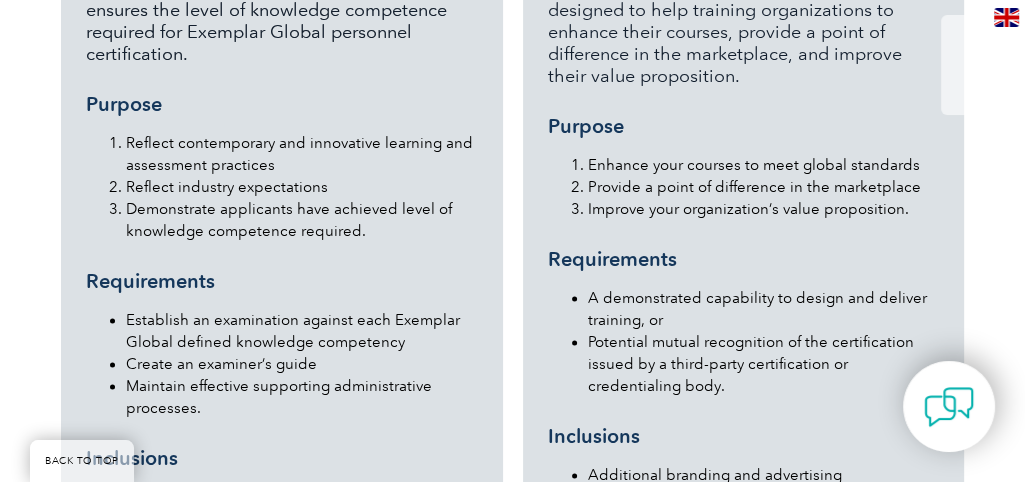 click on "Reflect industry expectations" at bounding box center [301, 187] 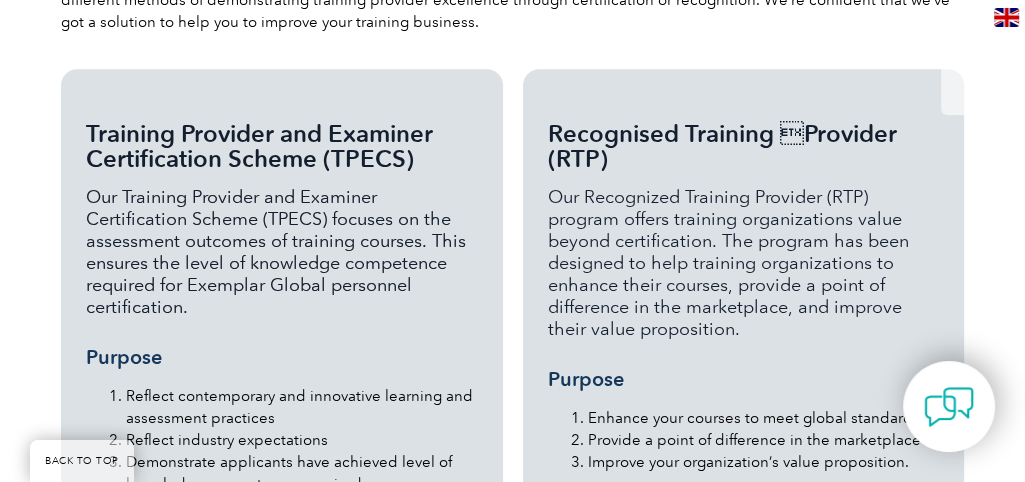 scroll, scrollTop: 1600, scrollLeft: 0, axis: vertical 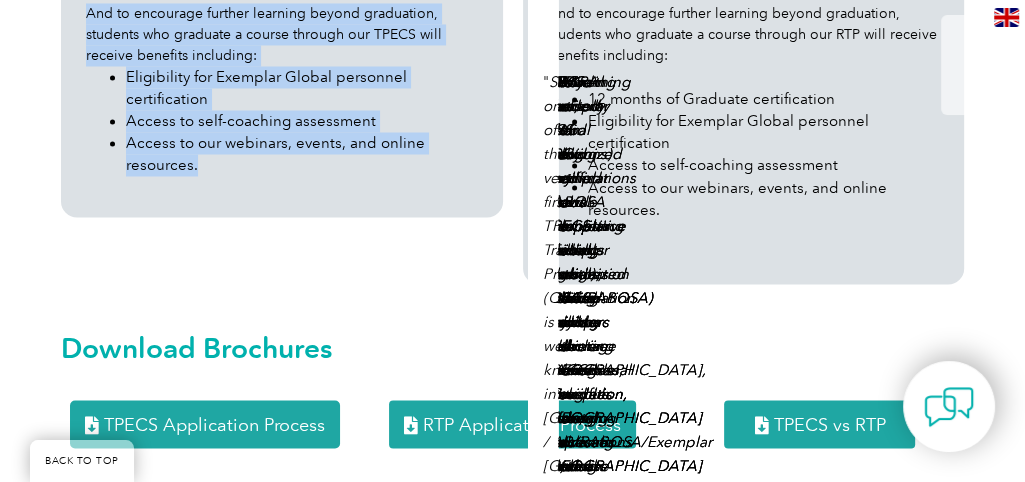 drag, startPoint x: 51, startPoint y: 67, endPoint x: 463, endPoint y: 66, distance: 412.00122 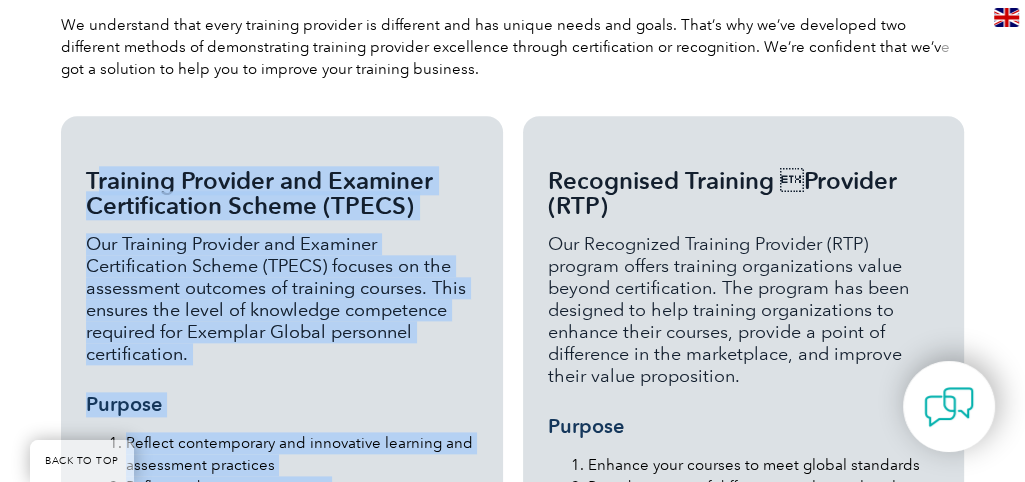 scroll, scrollTop: 1485, scrollLeft: 0, axis: vertical 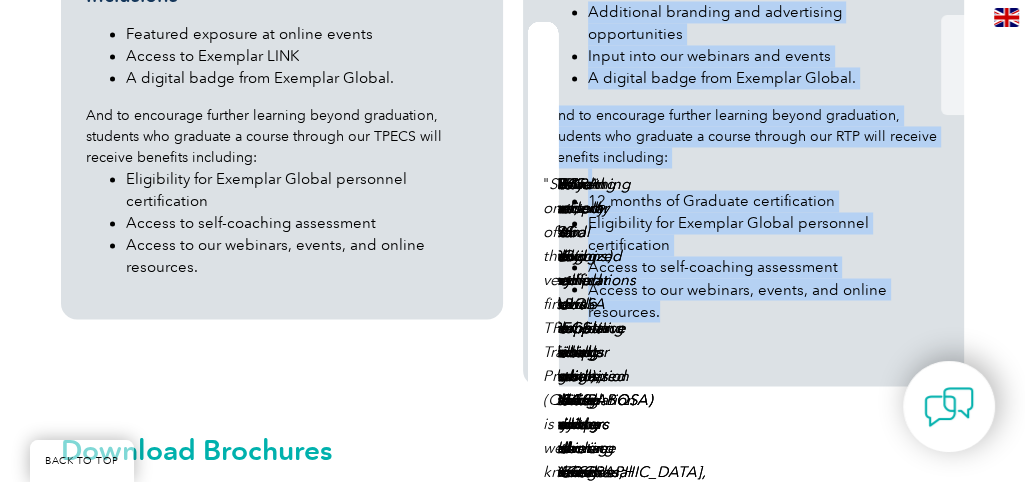 drag, startPoint x: 541, startPoint y: 191, endPoint x: 968, endPoint y: 196, distance: 427.02927 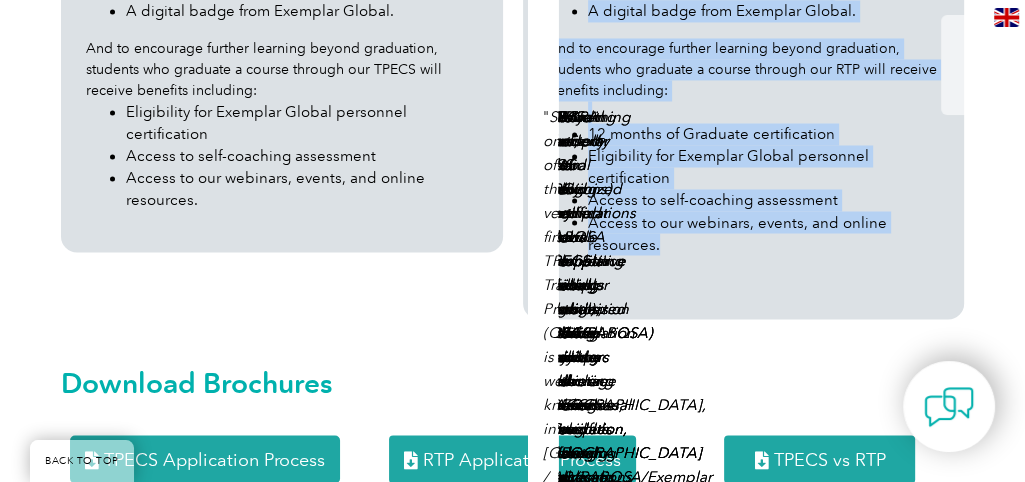scroll, scrollTop: 2383, scrollLeft: 0, axis: vertical 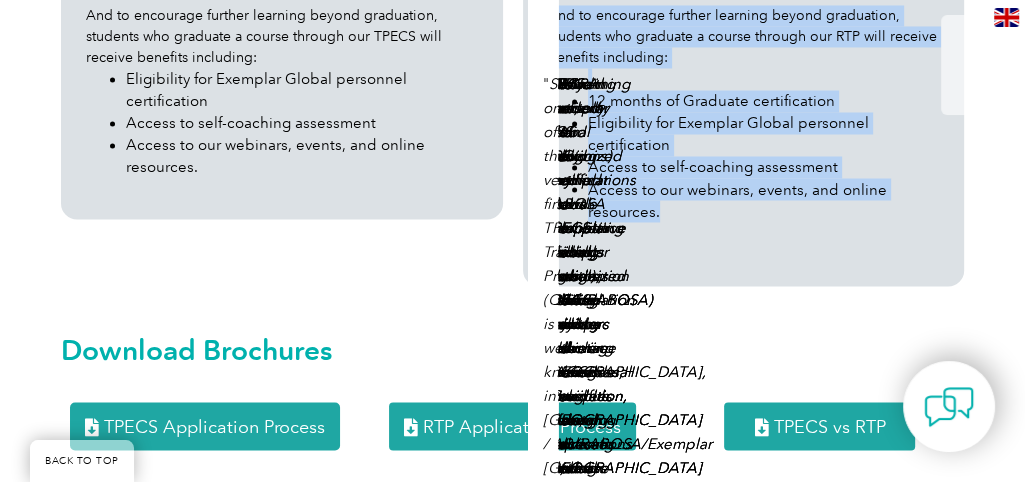click on "TPECS vs RTP" at bounding box center (829, 426) 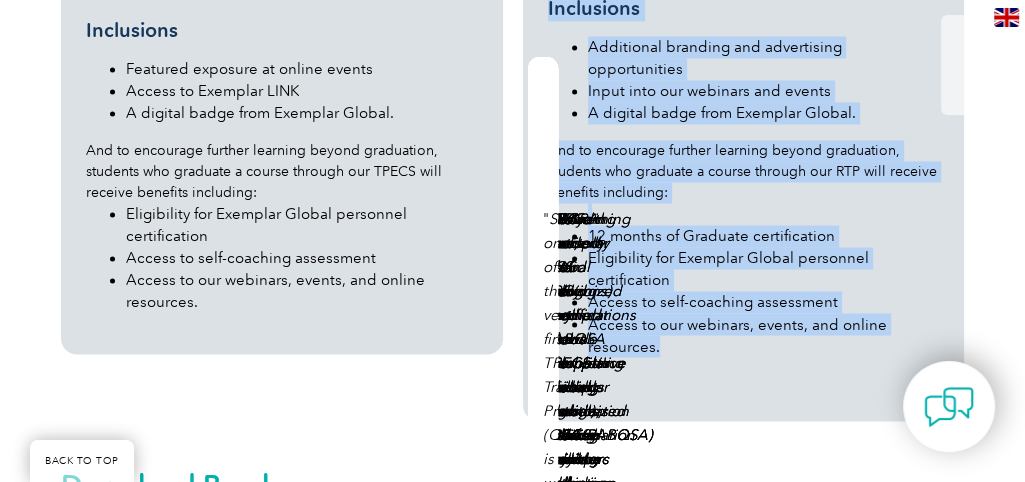 scroll, scrollTop: 2383, scrollLeft: 0, axis: vertical 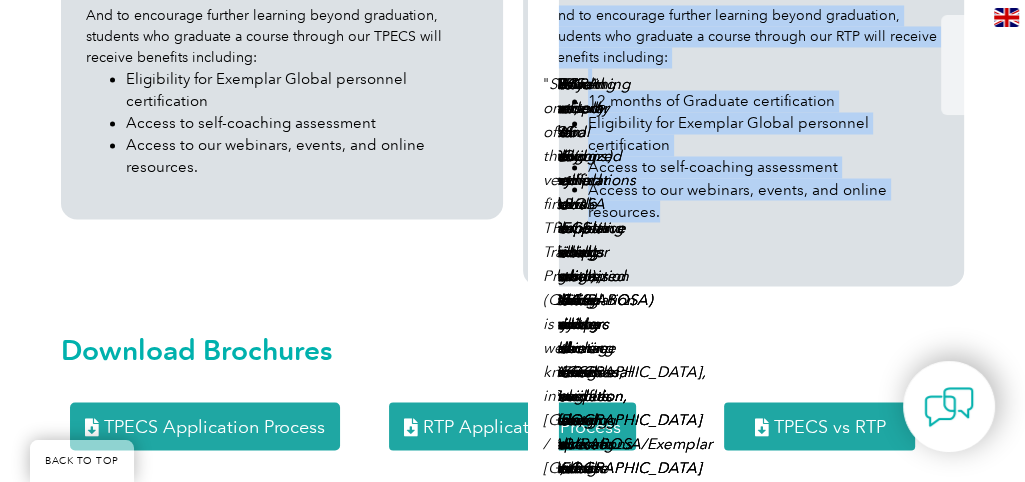 click on "RTP Application Process" at bounding box center [512, 426] 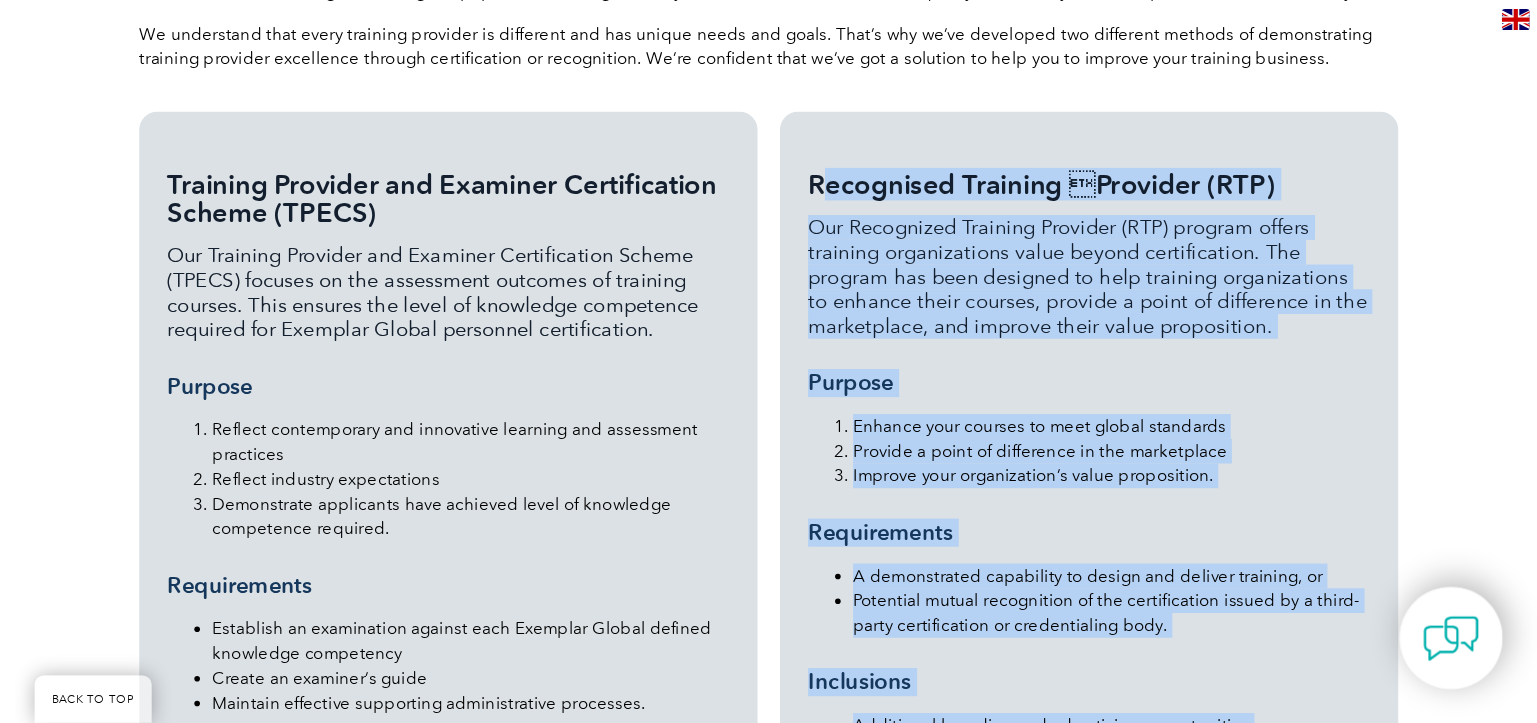 scroll, scrollTop: 1449, scrollLeft: 0, axis: vertical 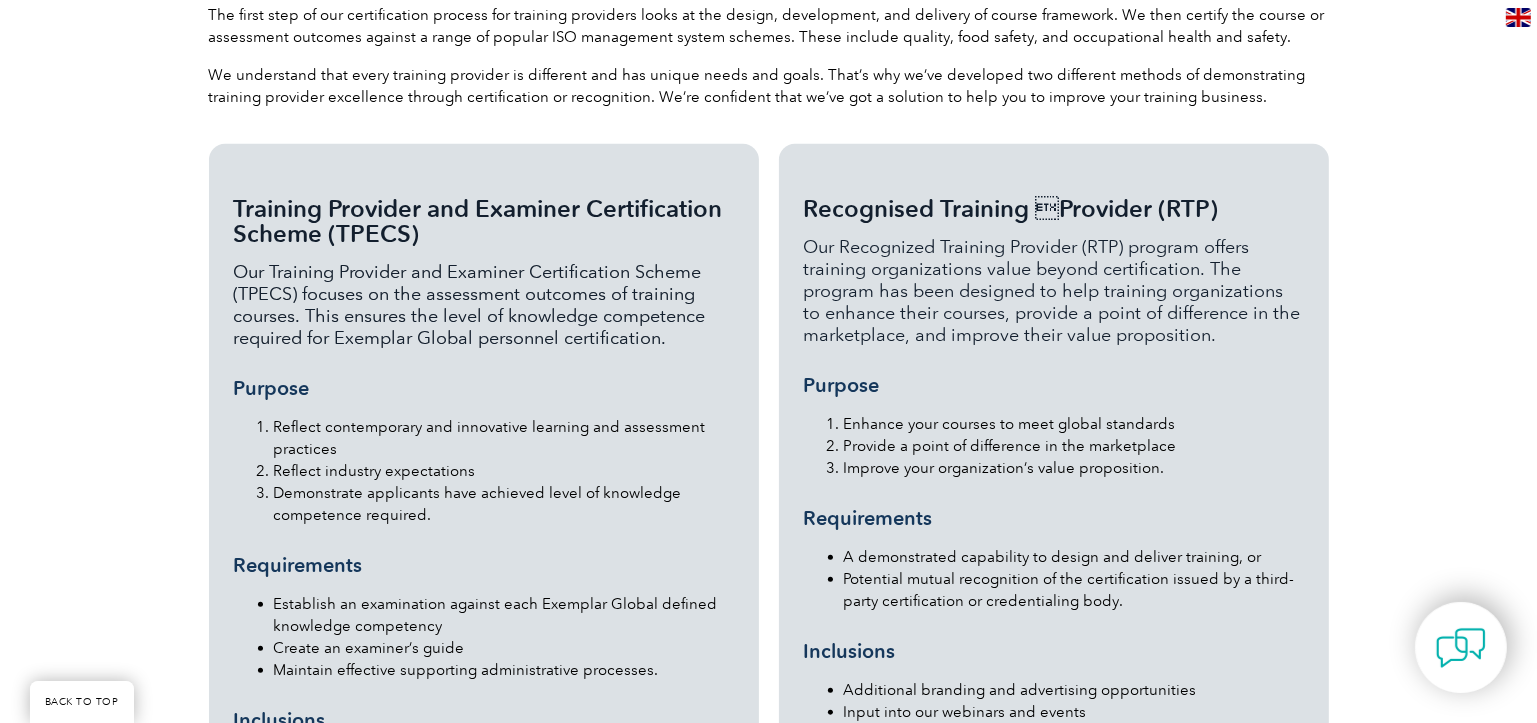 click on "Our Training Provider and Examiner Certification Scheme (TPECS) focuses on the assessment outcomes of training courses. This ensures the level of knowledge competence required for Exemplar Global personnel certification." at bounding box center [484, 305] 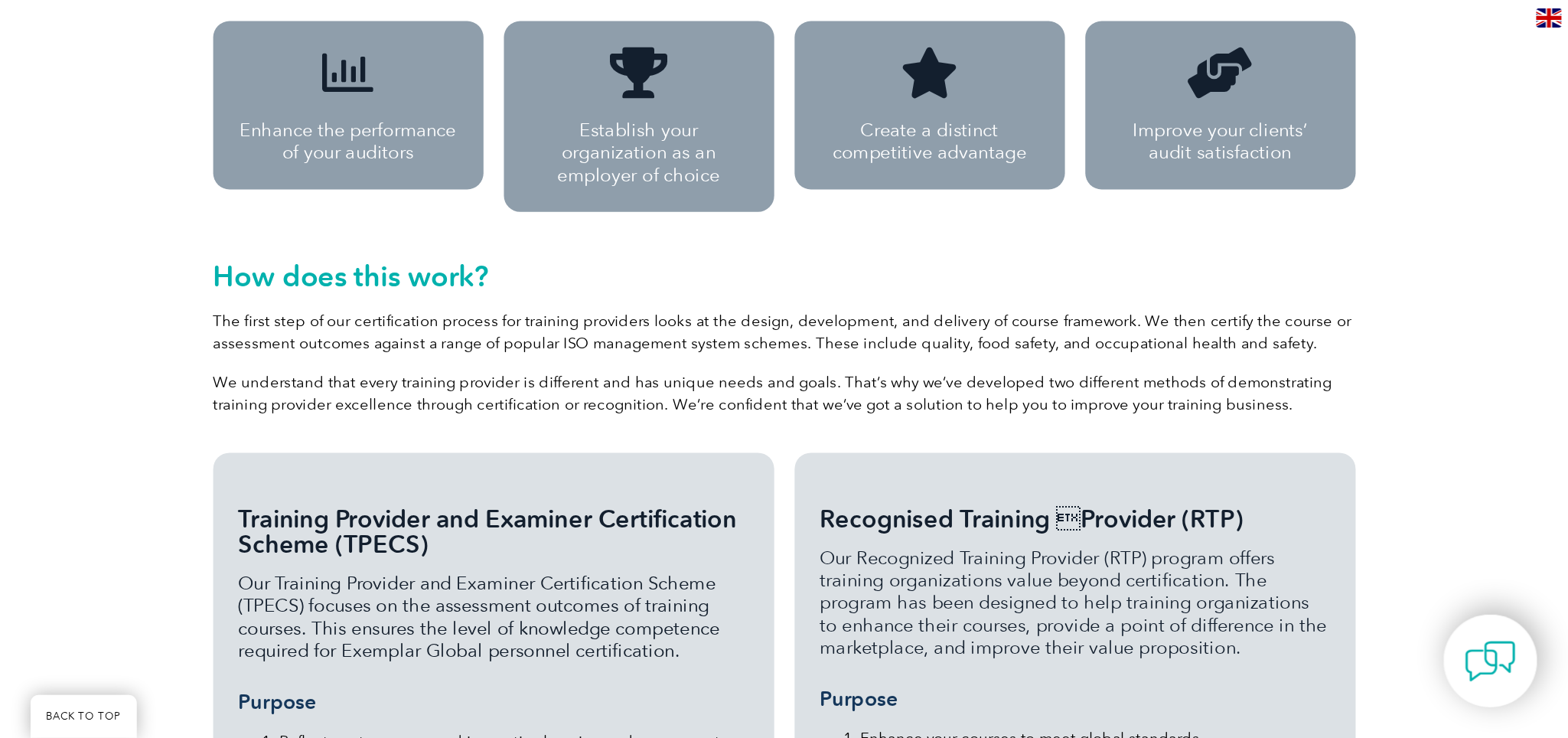 scroll, scrollTop: 879, scrollLeft: 0, axis: vertical 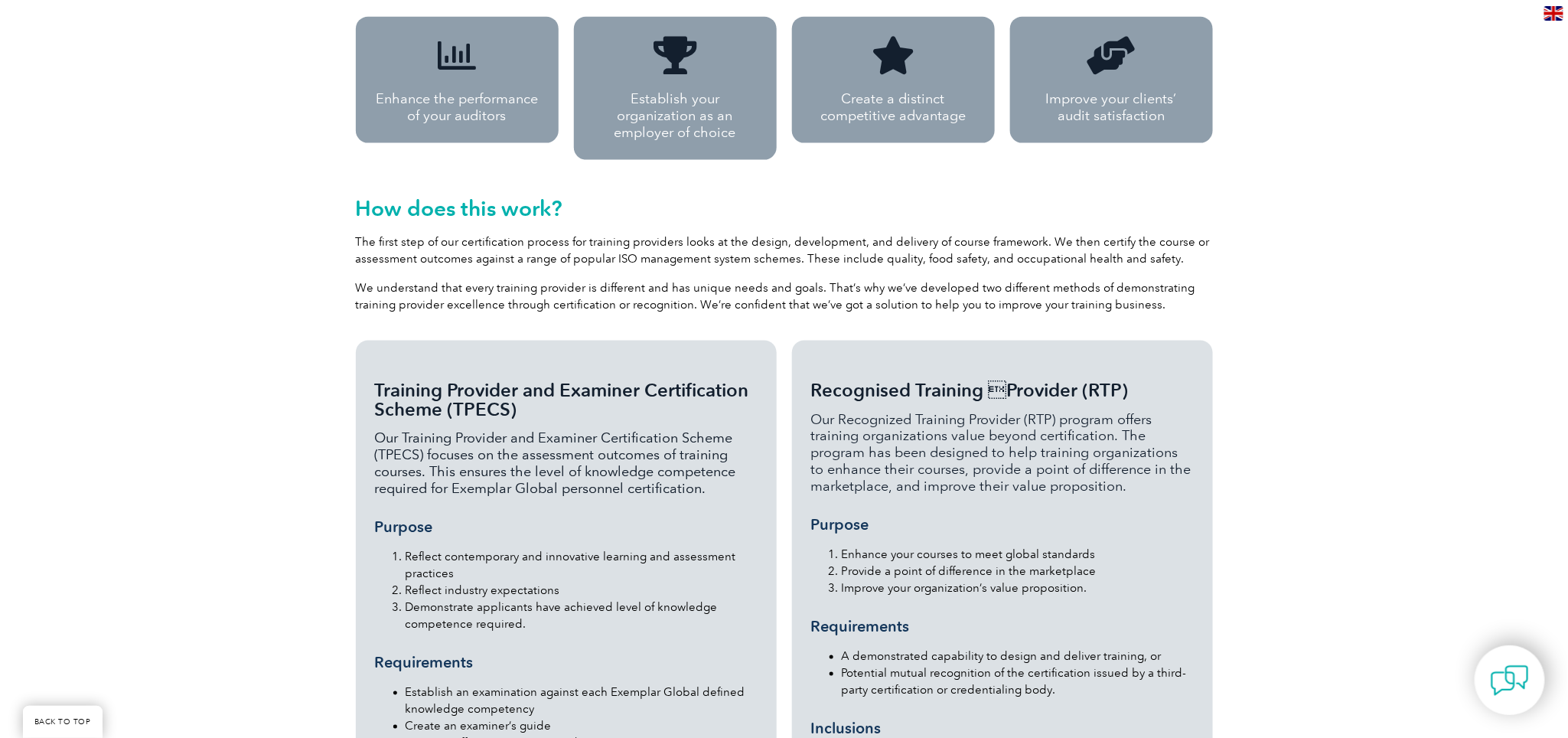 click on "Take your courses to the next level with Exemplar Global We are proud to partner with large international commercial trainers and regional specialist training organizations to provide proof of training excellence for the auditor and certification community. The process of becoming certified helps you ensure that your course material meets international standards and aligns with the way you deliver that course or assessment, regardless of the delivery methods.                                                         Why get certified with us?   Achieving certification with Exemplar Global is a hallmark of excellence. In fact, this is the number one reason why training companies apply for course certification.       Benefits of Exemplar Global Training Provider programs                                            Enhance the performance of your auditors                                       Establish your organization as an employer of choice" at bounding box center (784, 313) 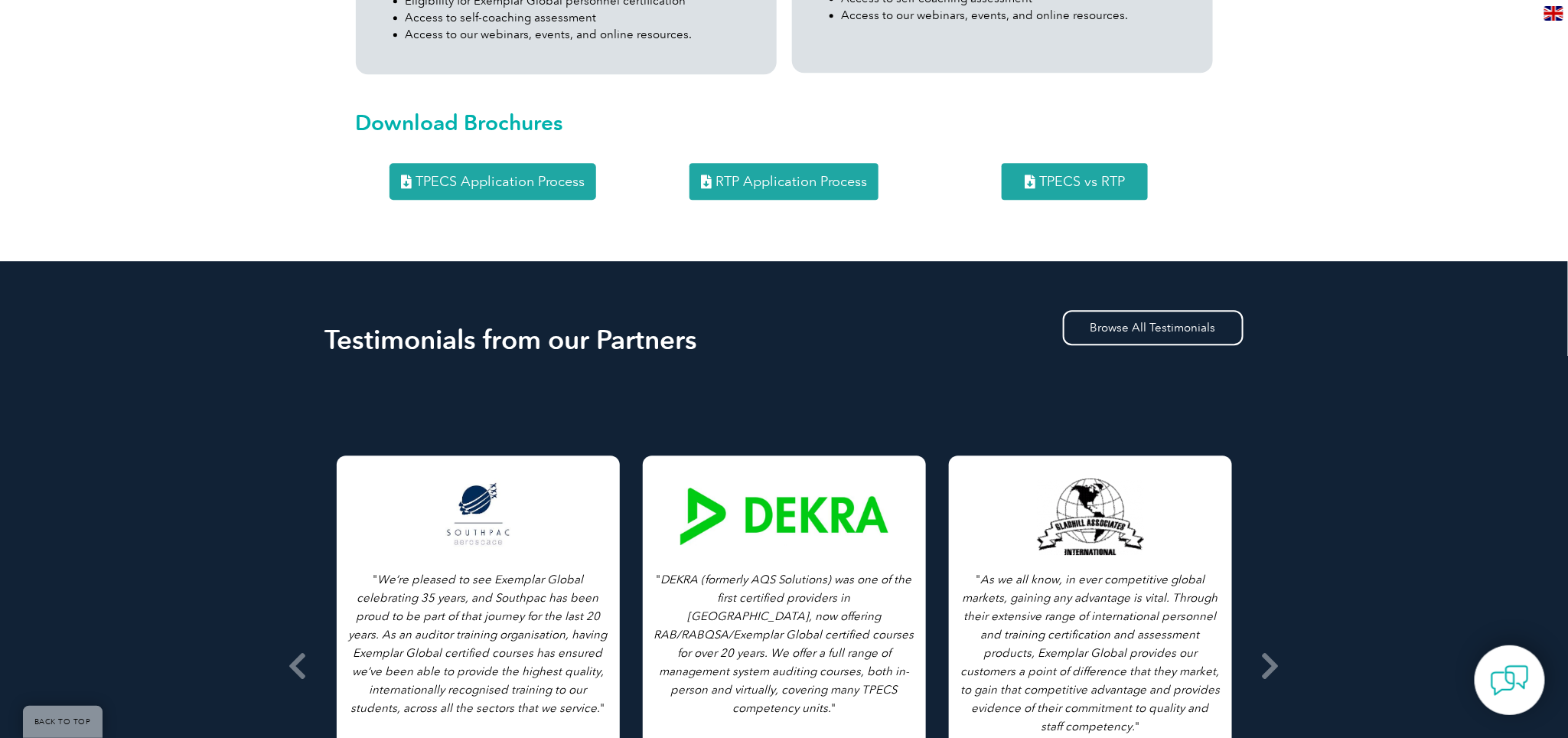 scroll, scrollTop: 1798, scrollLeft: 0, axis: vertical 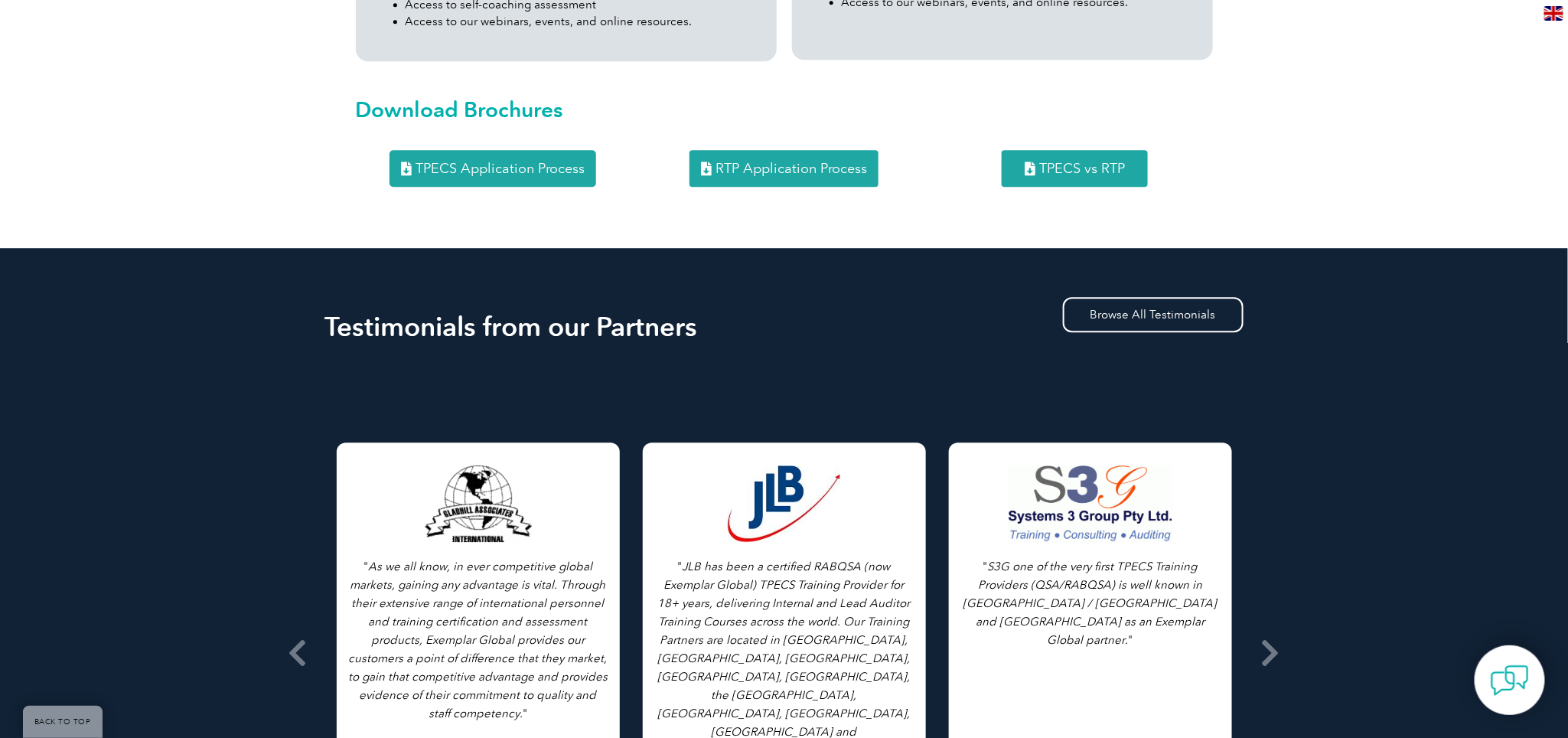 click on "TPECS Application Process" at bounding box center (500, 168) 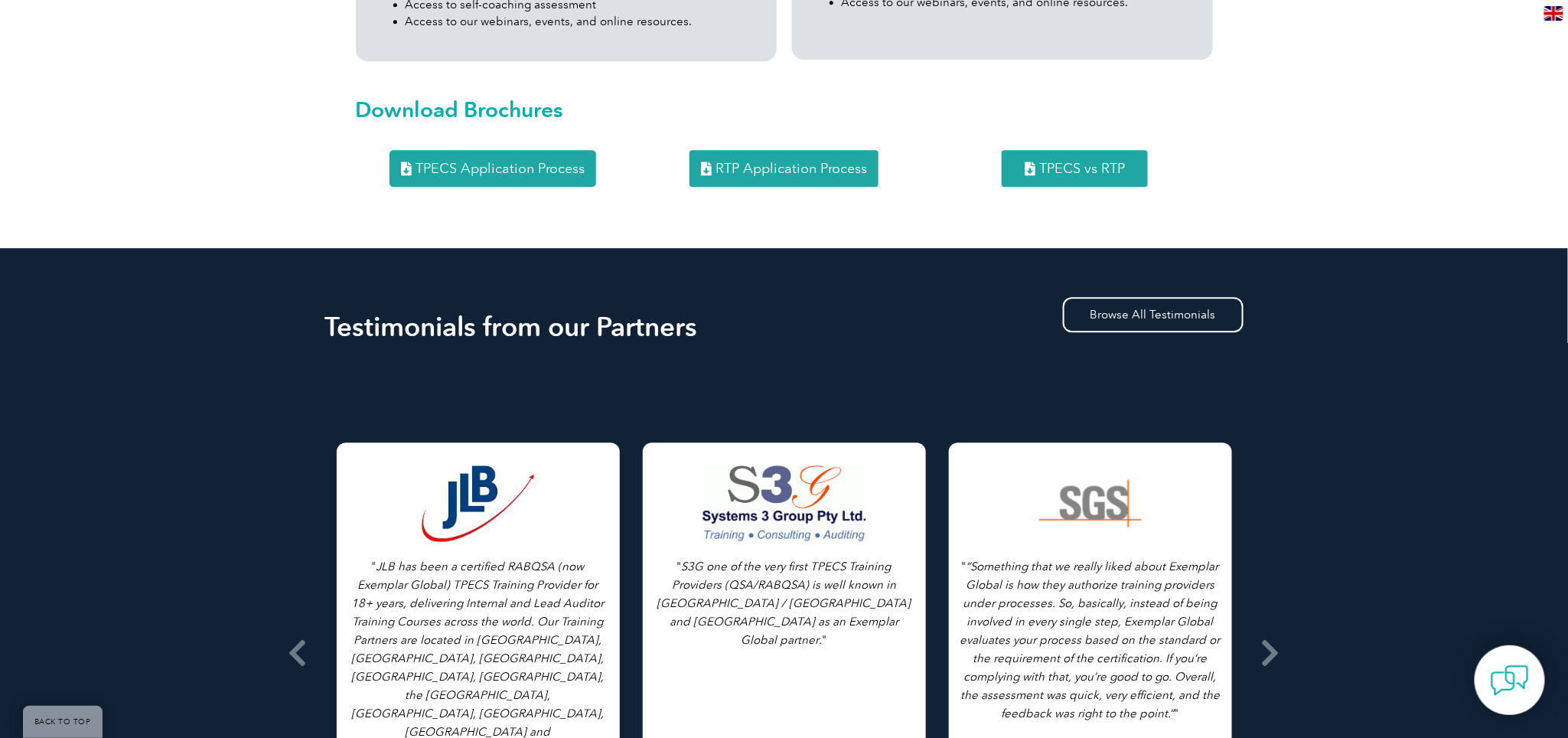 click on "TPECS vs RTP" at bounding box center [1074, 168] 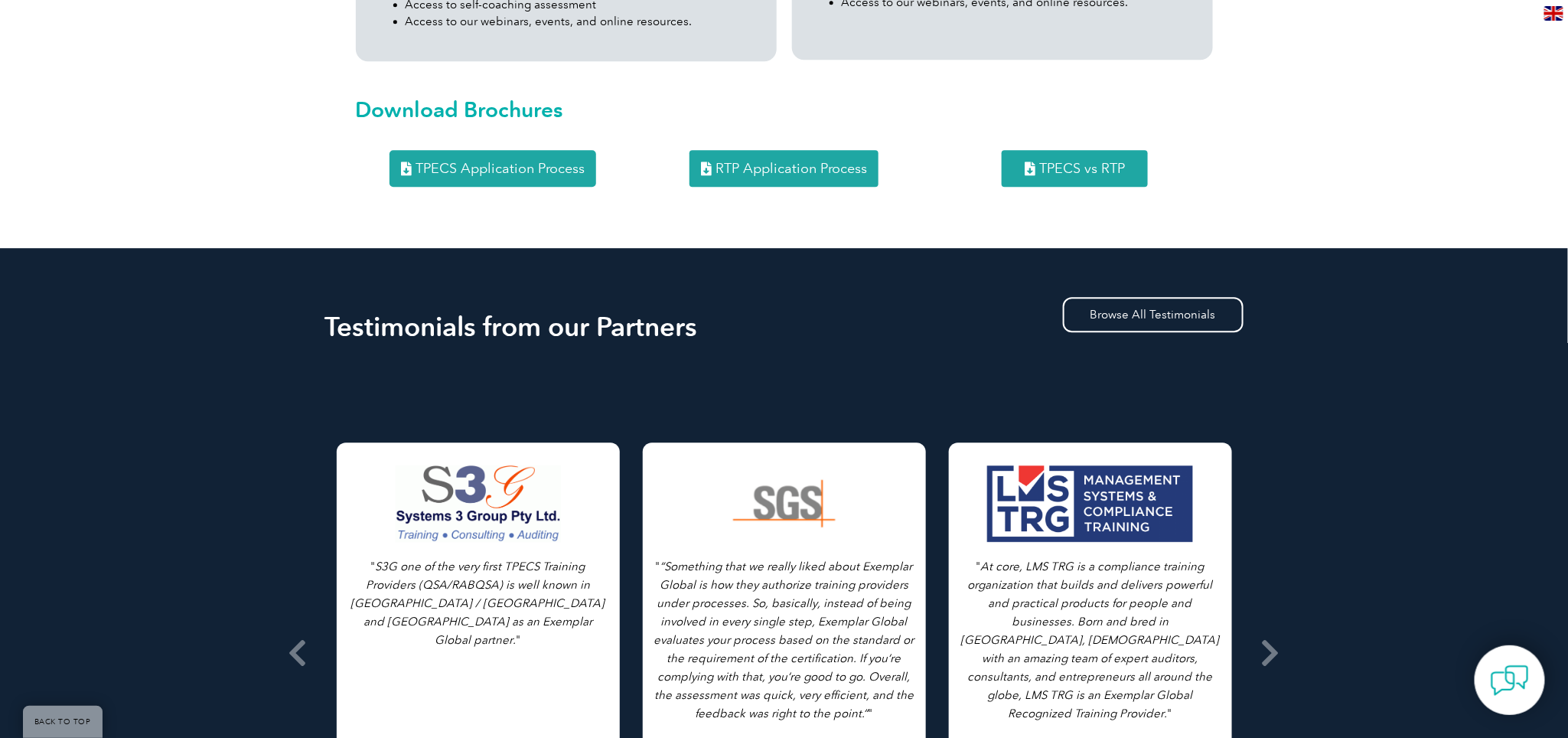 click on "TPECS Application Process" at bounding box center [500, 168] 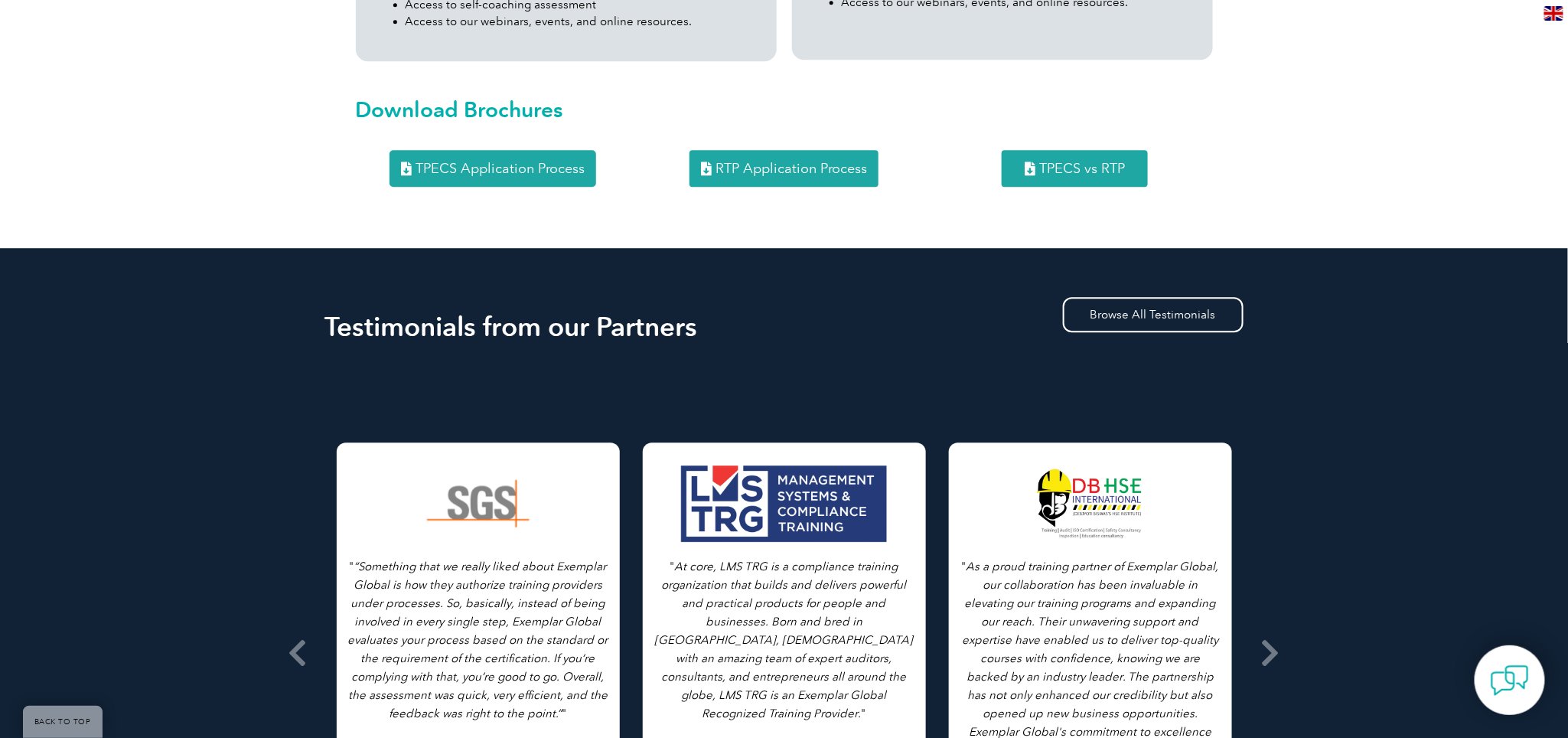 click on "RTP Application Process" at bounding box center (791, 168) 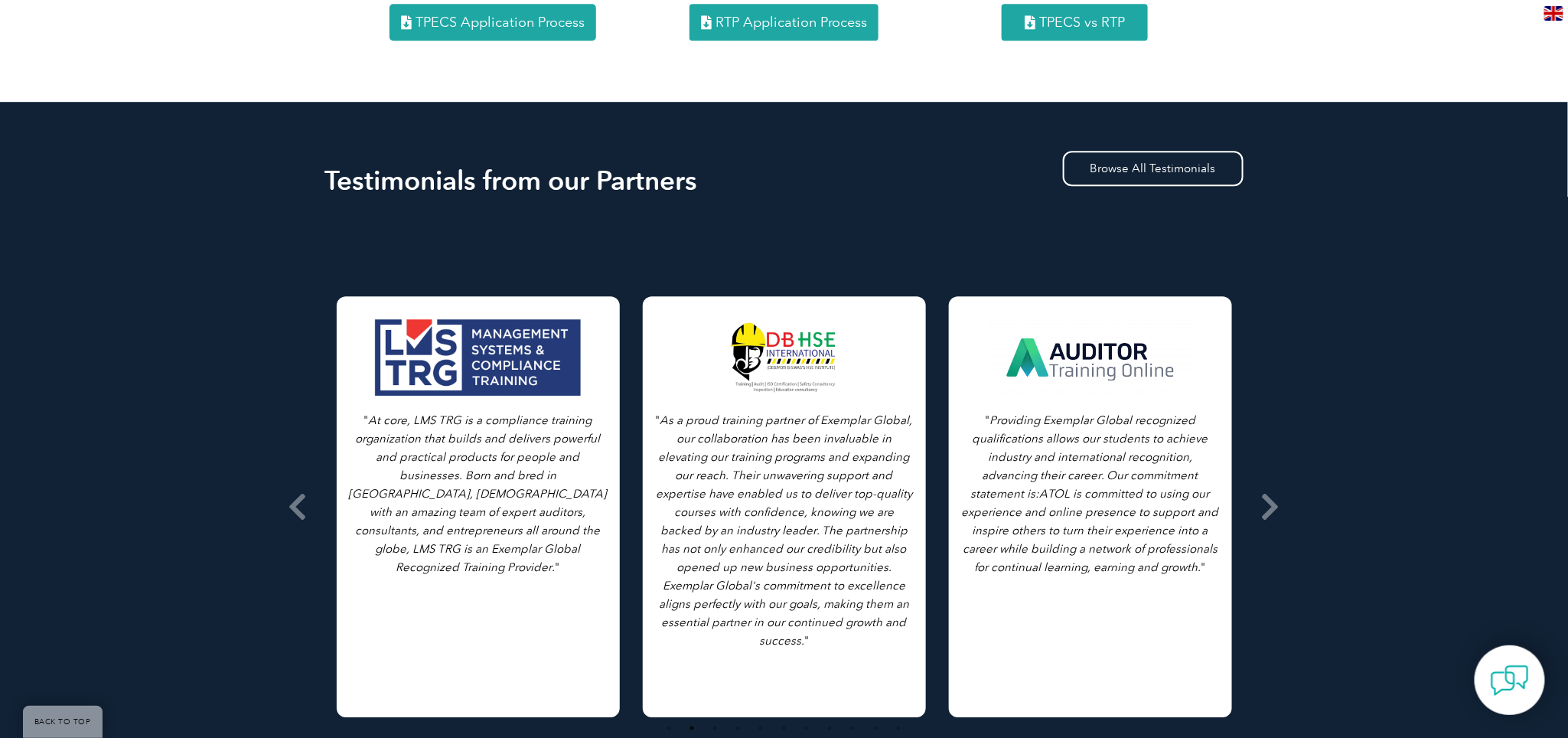 scroll, scrollTop: 1951, scrollLeft: 0, axis: vertical 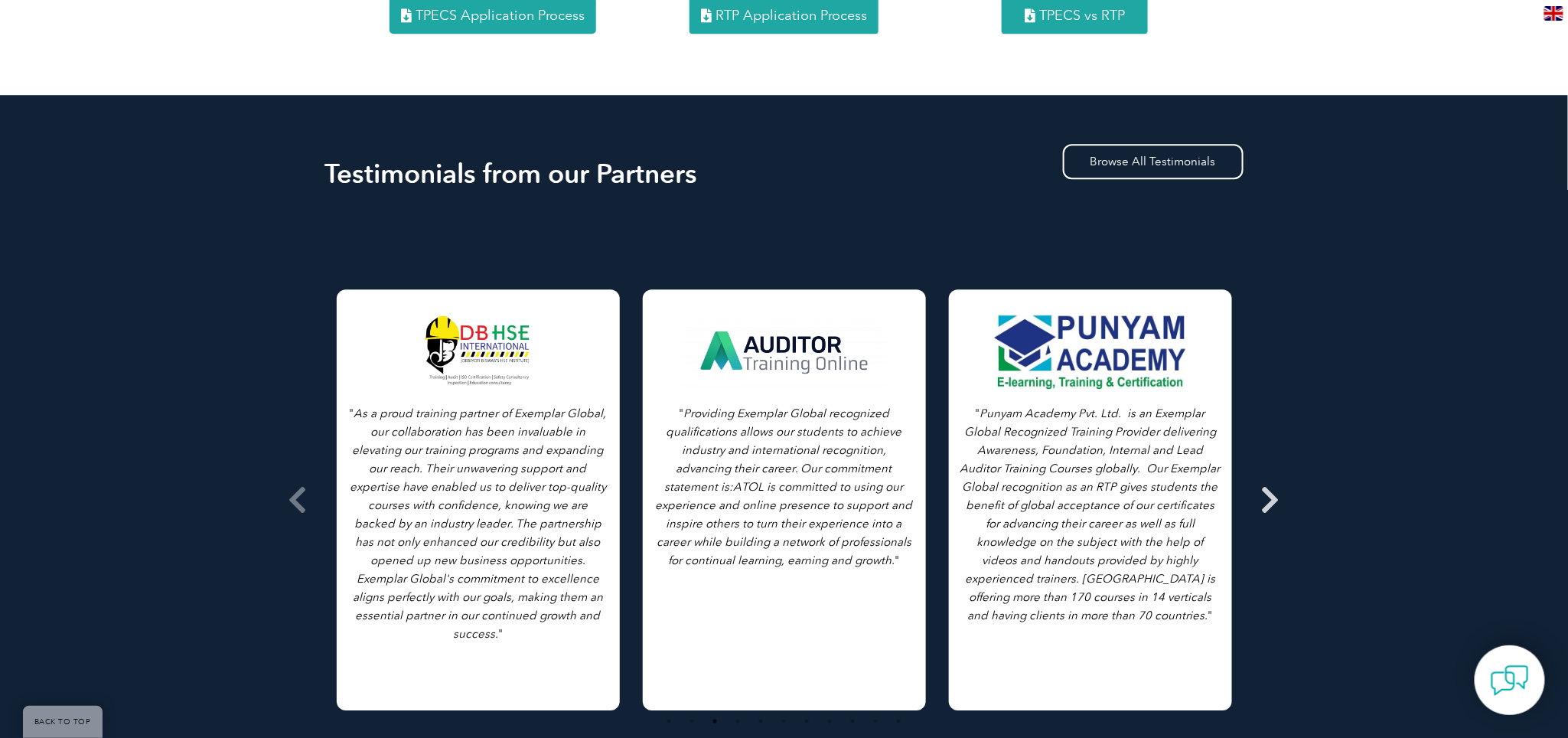 click at bounding box center (1270, 500) 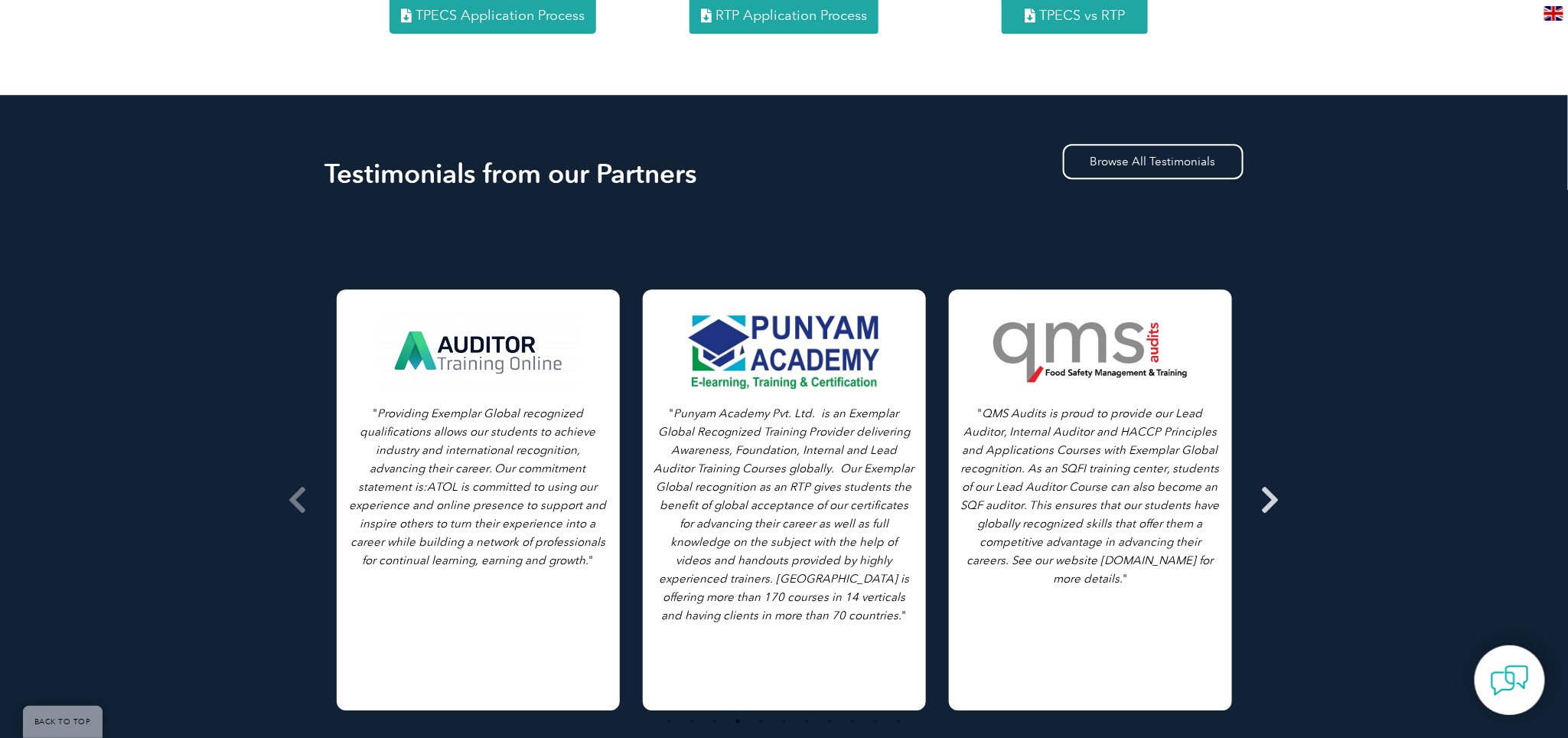 click at bounding box center [1270, 500] 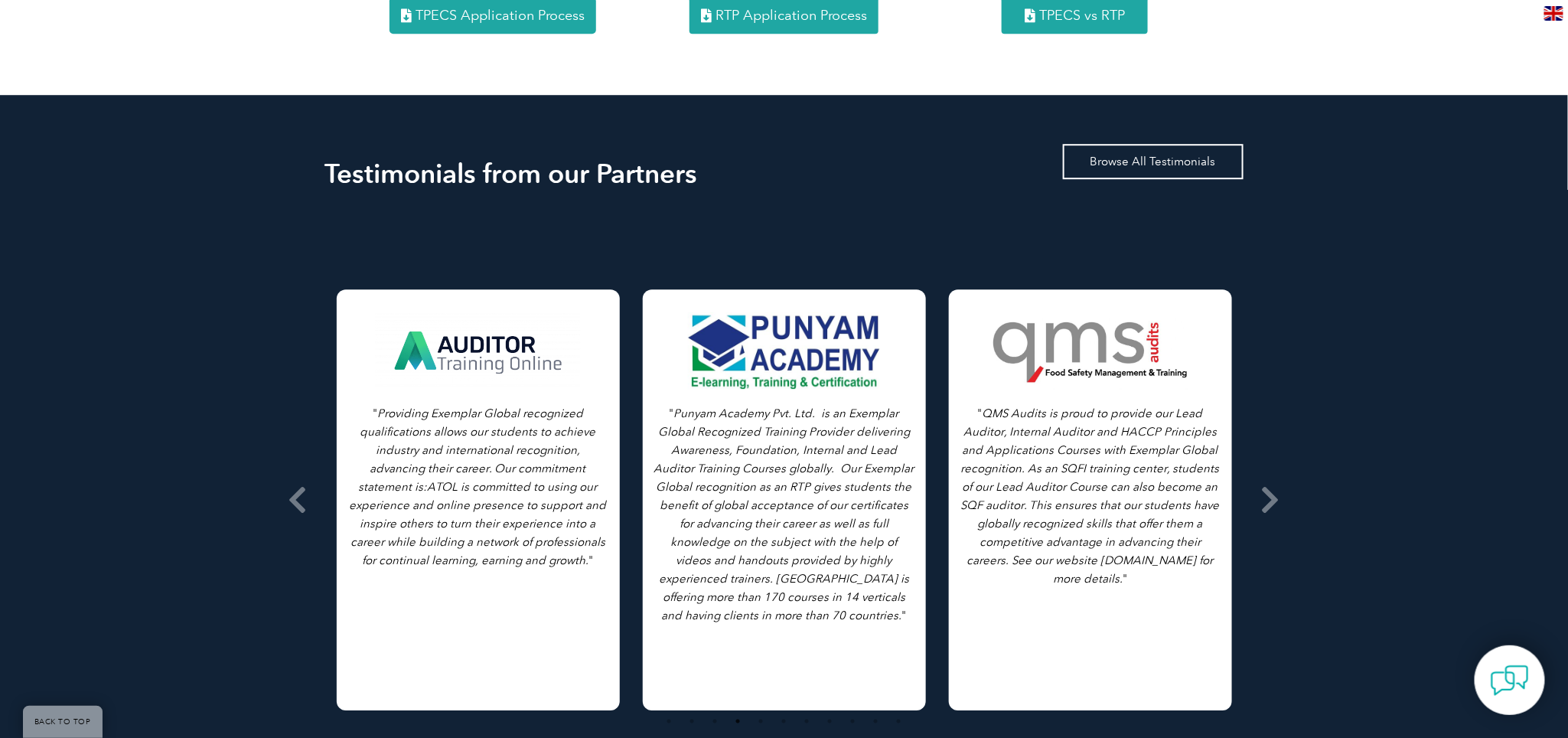 click on "Browse All Testimonials" at bounding box center [1153, 162] 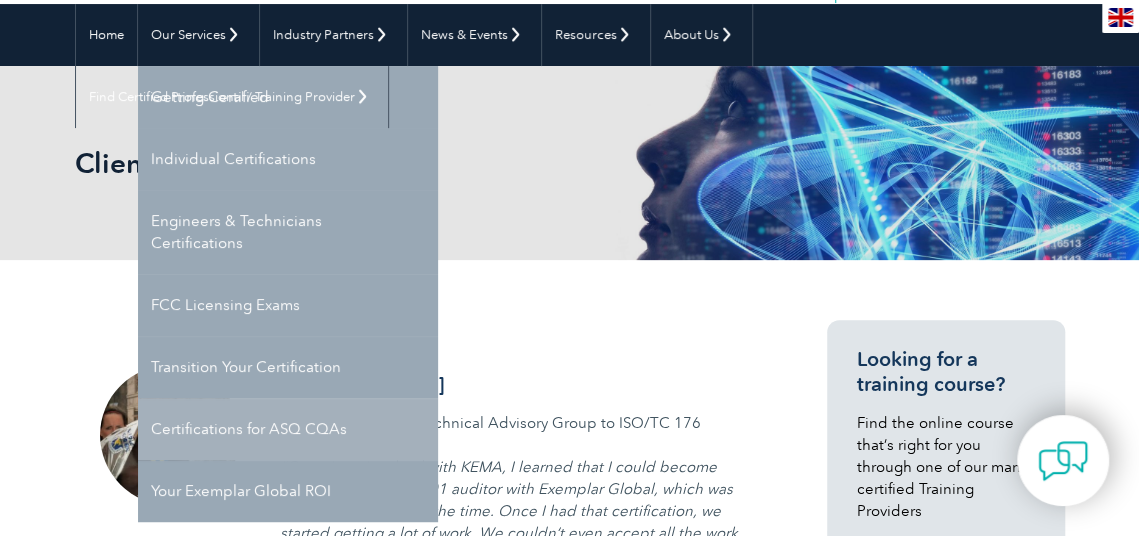 scroll, scrollTop: 222, scrollLeft: 0, axis: vertical 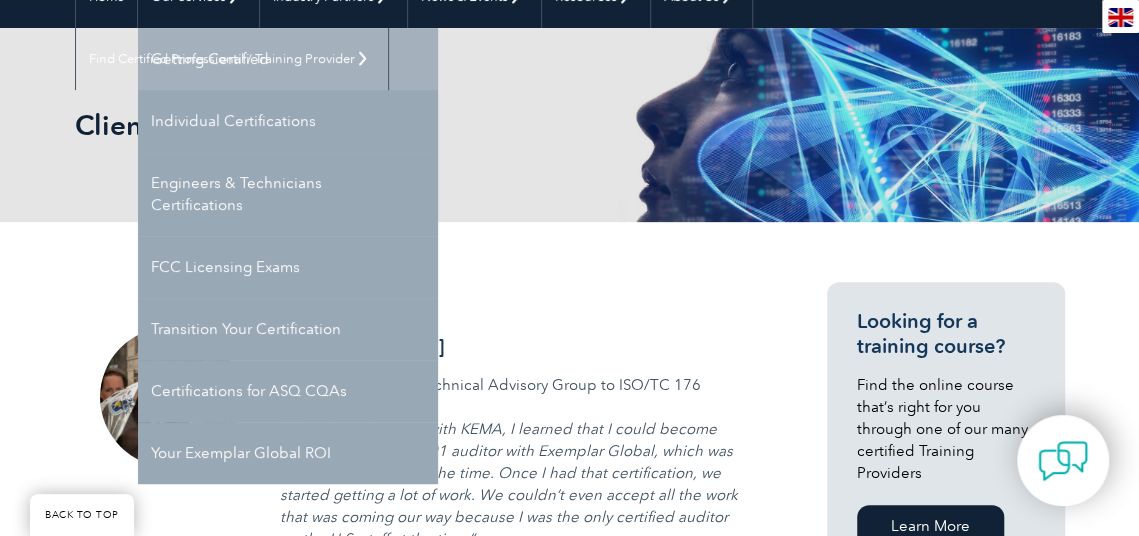 click on "Getting Certified" at bounding box center [288, 59] 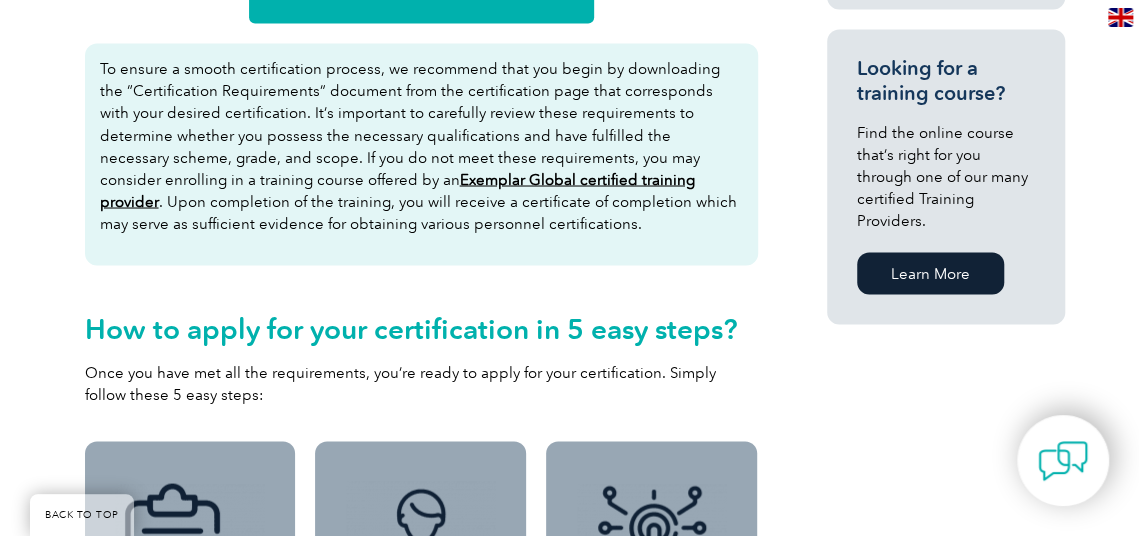 scroll, scrollTop: 1555, scrollLeft: 0, axis: vertical 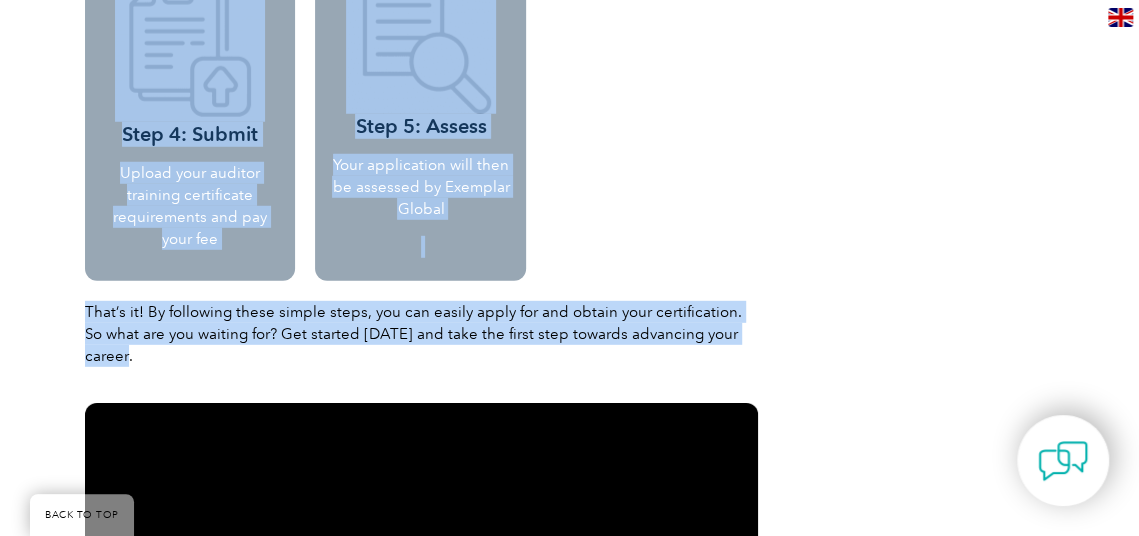 drag, startPoint x: 82, startPoint y: 312, endPoint x: 750, endPoint y: 320, distance: 668.0479 